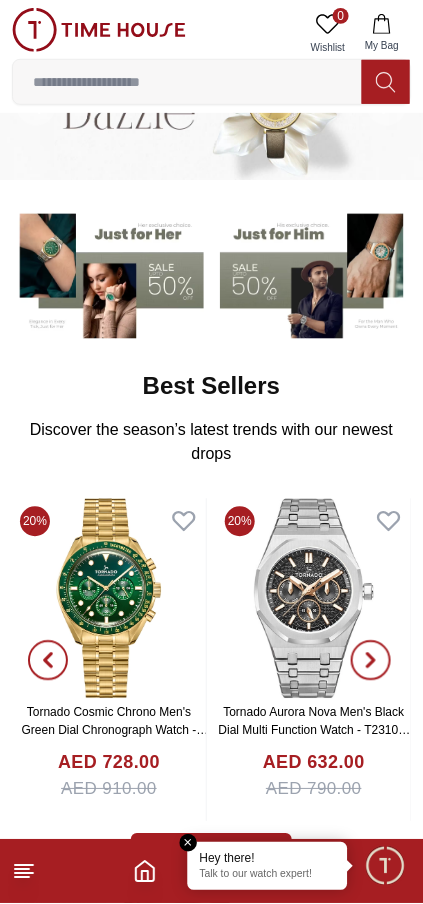 scroll, scrollTop: 0, scrollLeft: 0, axis: both 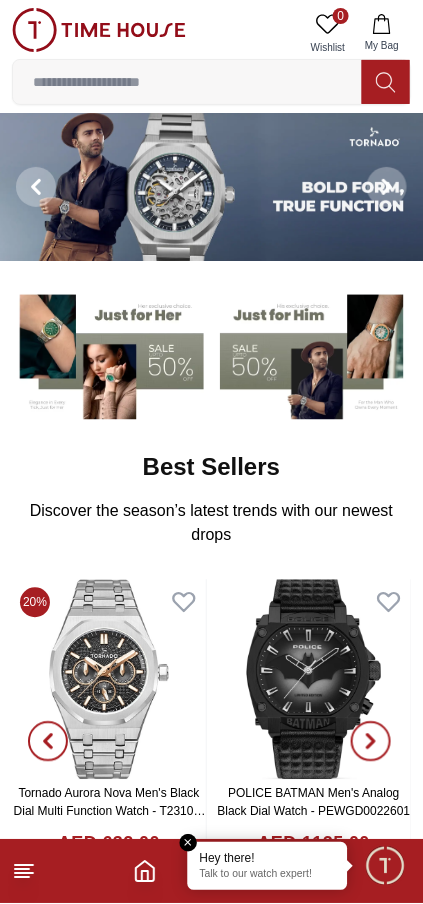 click 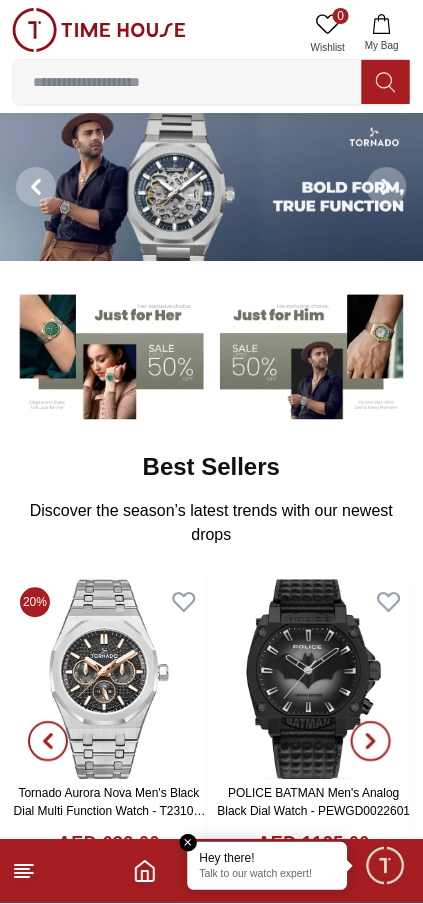 click at bounding box center (385, 866) 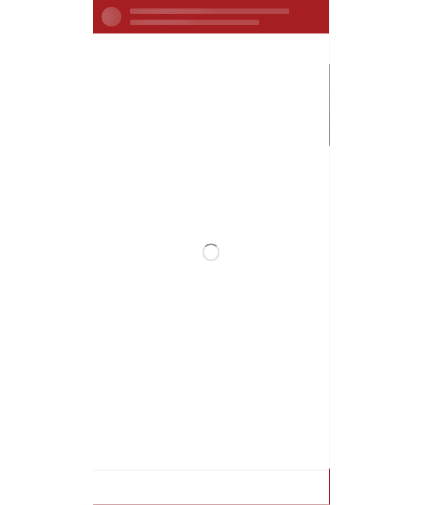 scroll, scrollTop: 0, scrollLeft: 0, axis: both 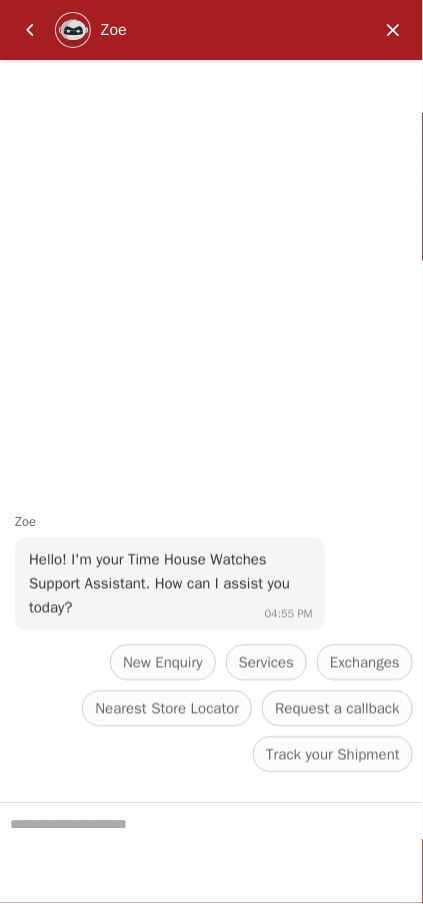 click at bounding box center (393, 30) 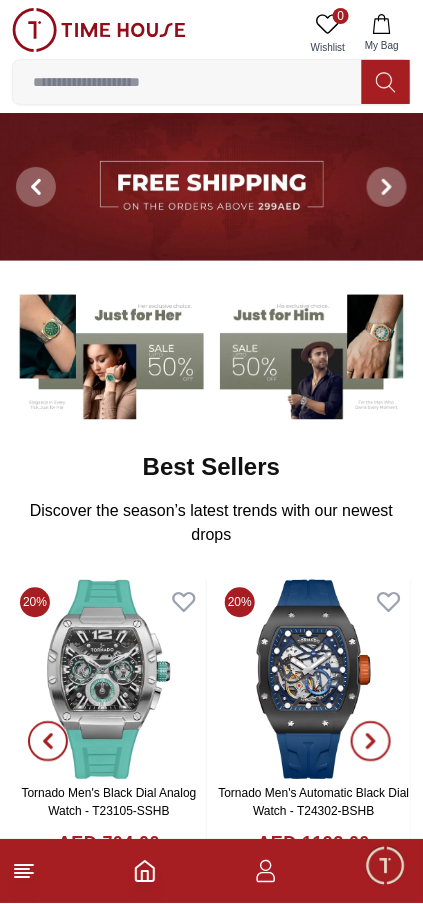 click 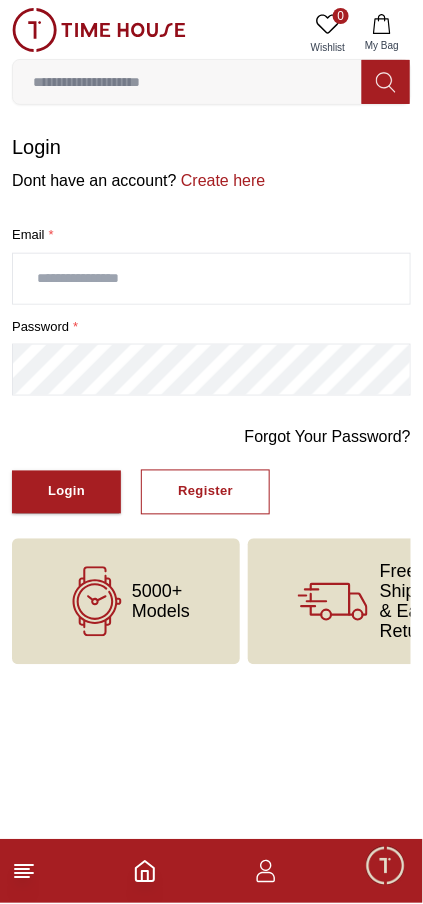 click at bounding box center [211, 279] 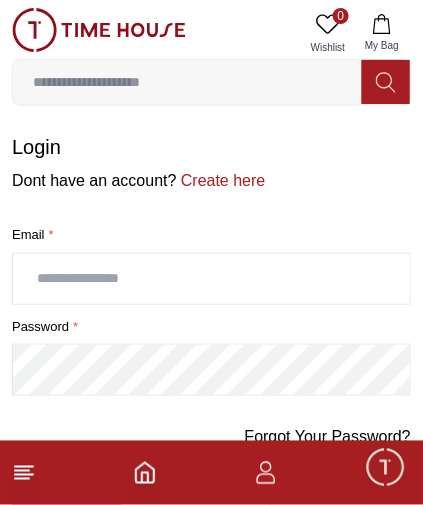 type on "**********" 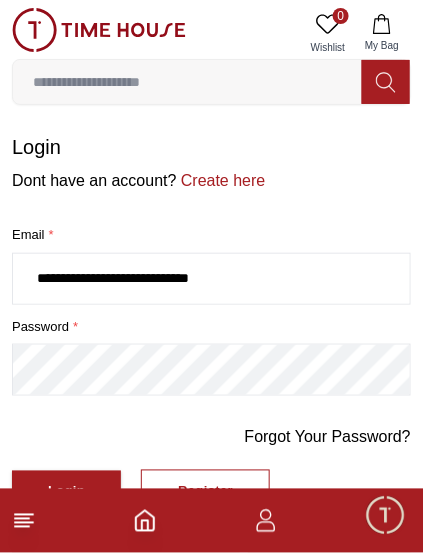 click on "Create here" at bounding box center (221, 180) 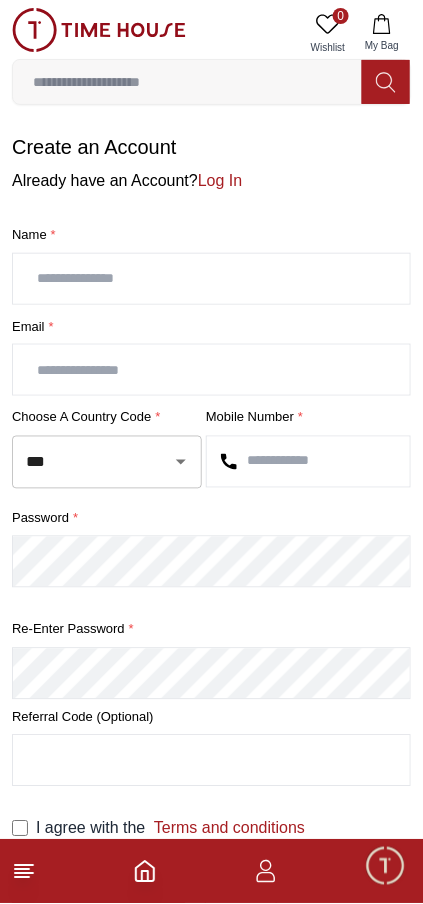click at bounding box center [211, 279] 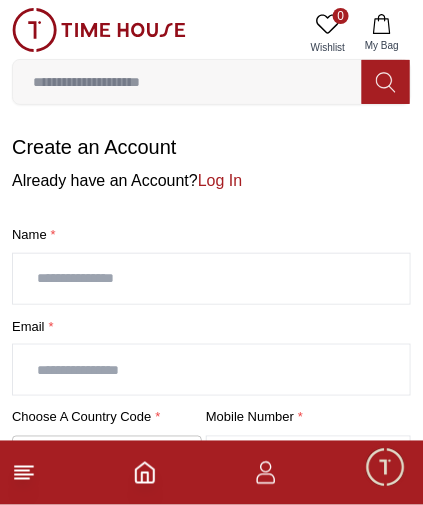 type on "**********" 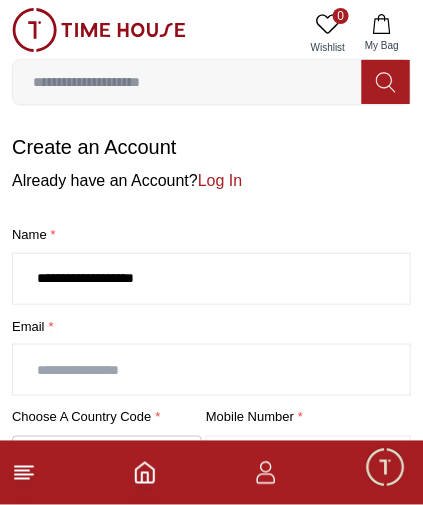 click at bounding box center (211, 370) 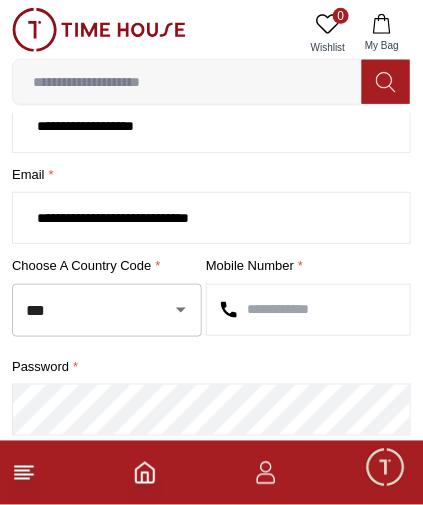 scroll, scrollTop: 161, scrollLeft: 0, axis: vertical 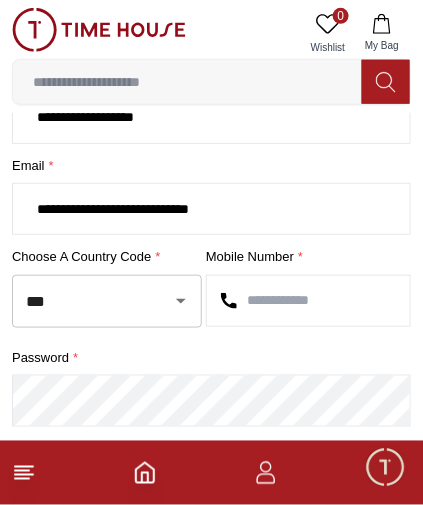 click 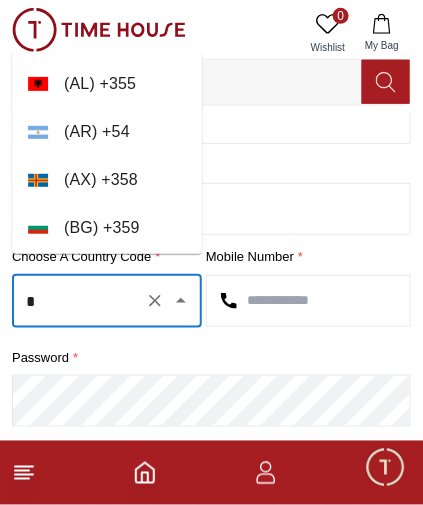 type on "***" 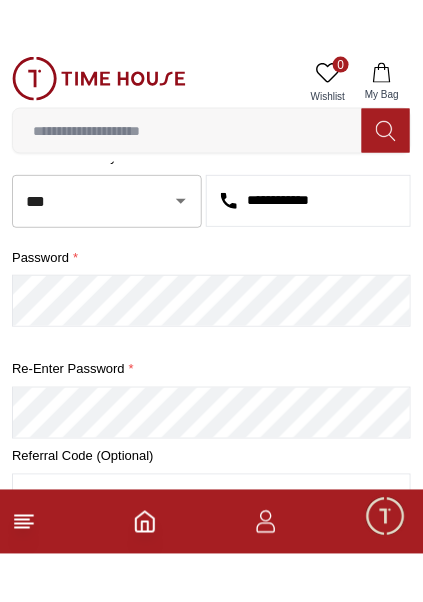 scroll, scrollTop: 314, scrollLeft: 0, axis: vertical 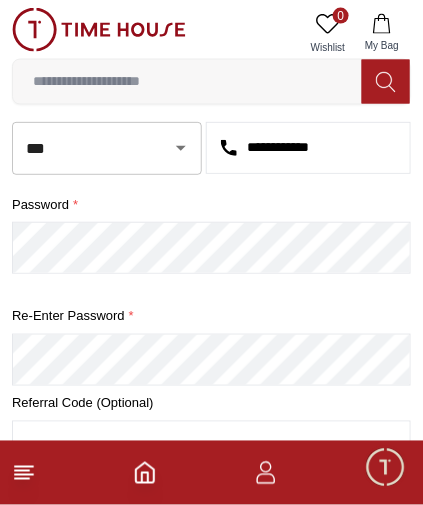 type on "**********" 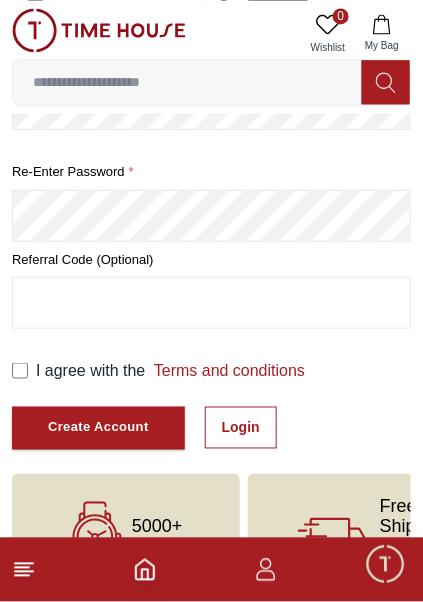 click on "**********" at bounding box center (211, 62) 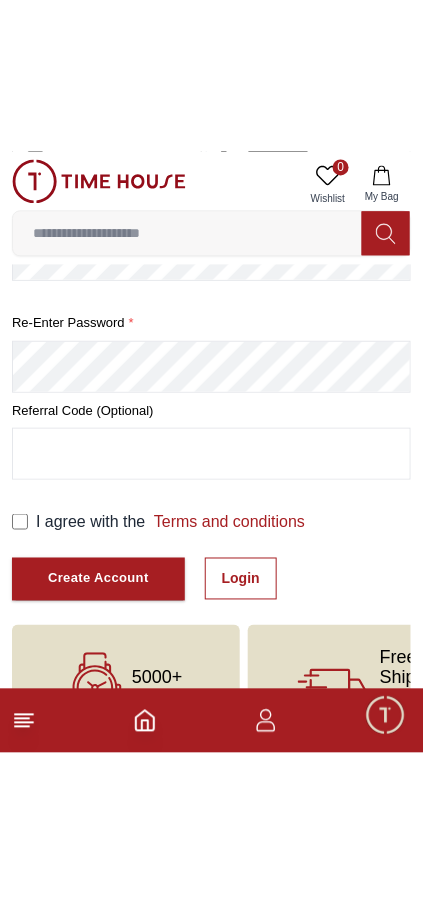 scroll, scrollTop: 195, scrollLeft: 0, axis: vertical 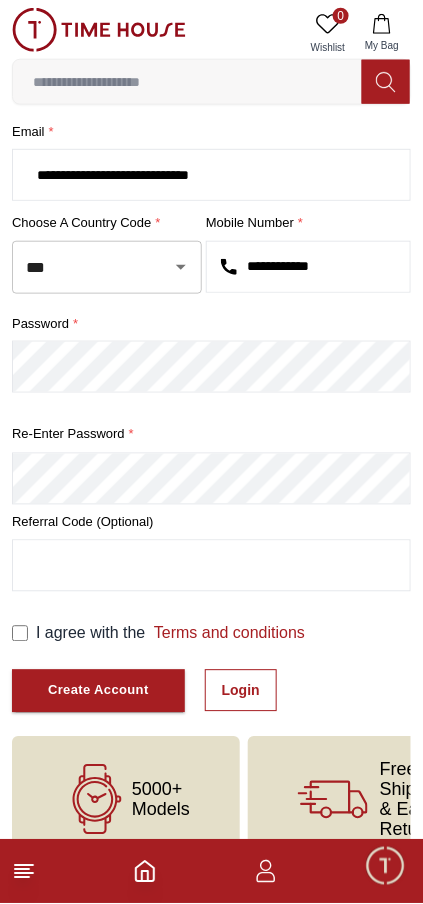click on "Create Account" at bounding box center [98, 691] 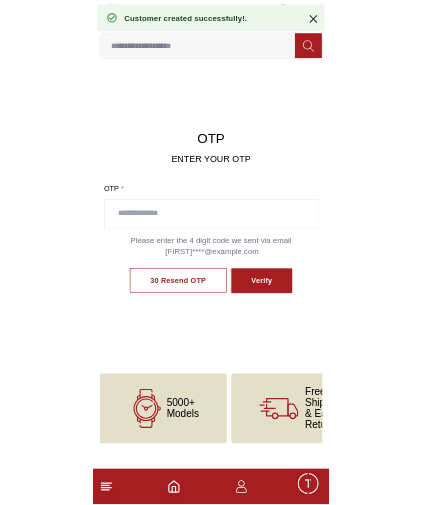 scroll, scrollTop: 0, scrollLeft: 0, axis: both 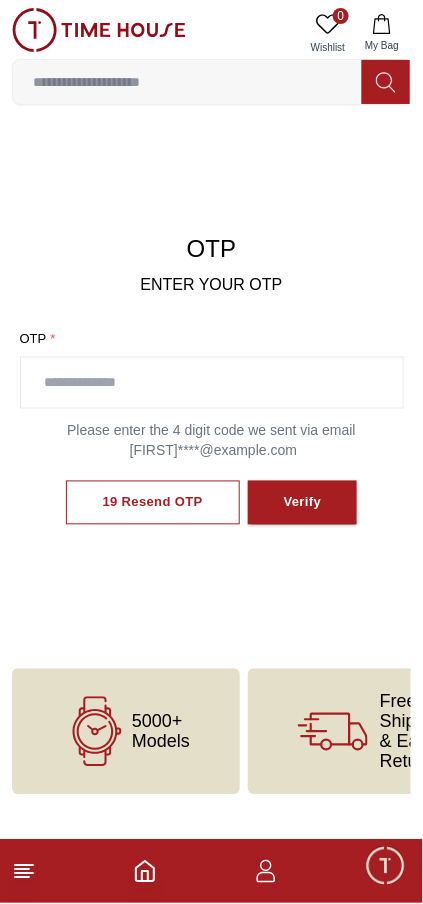 click at bounding box center (212, 383) 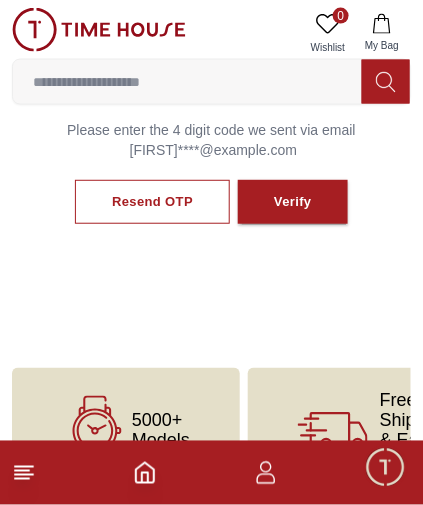 scroll, scrollTop: 301, scrollLeft: 0, axis: vertical 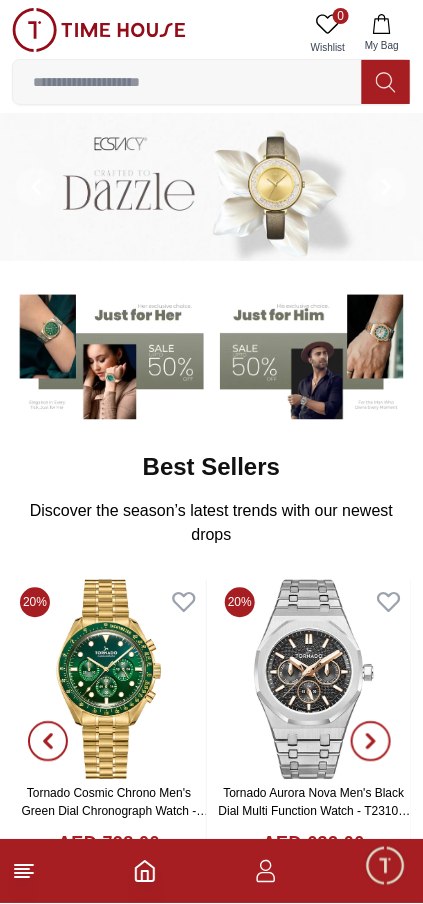 click at bounding box center [187, 82] 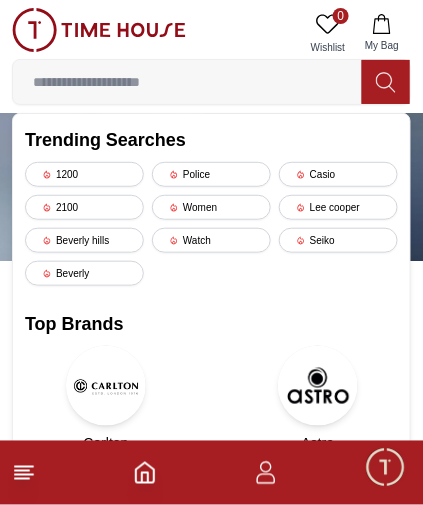 click on "Seiko" at bounding box center (338, 240) 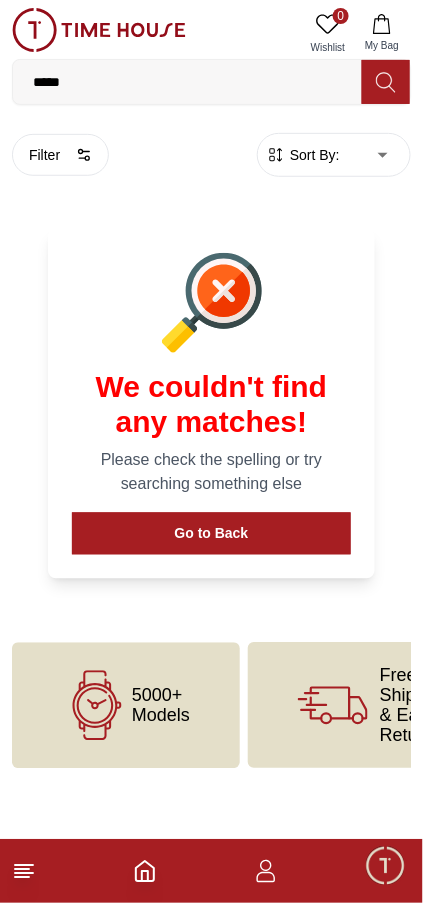 click on "Go to Back" at bounding box center [211, 534] 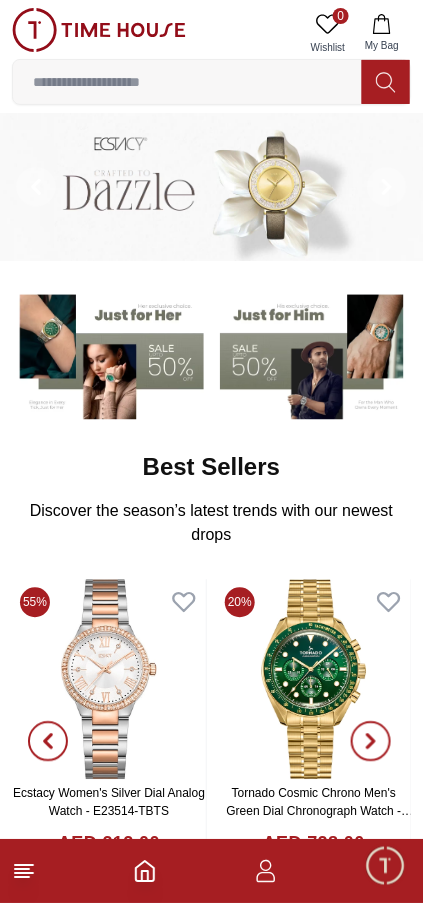 click at bounding box center [187, 82] 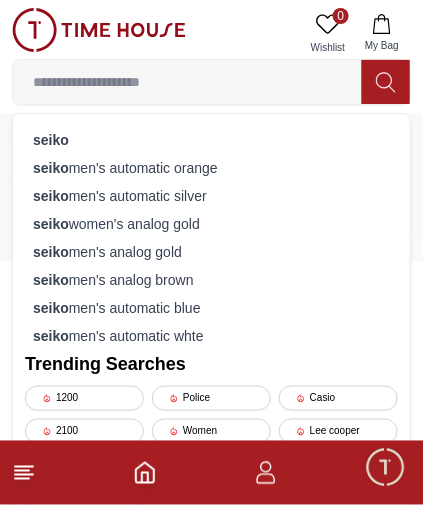click on "seiko  men's automatic orange" at bounding box center [211, 168] 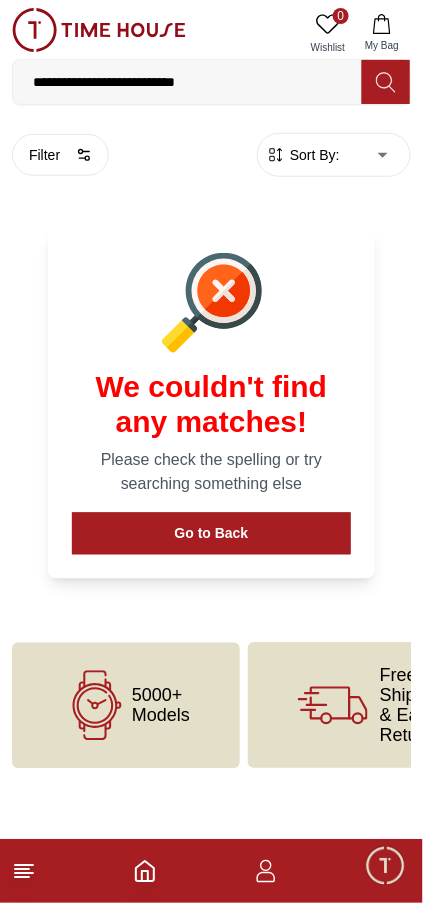 click 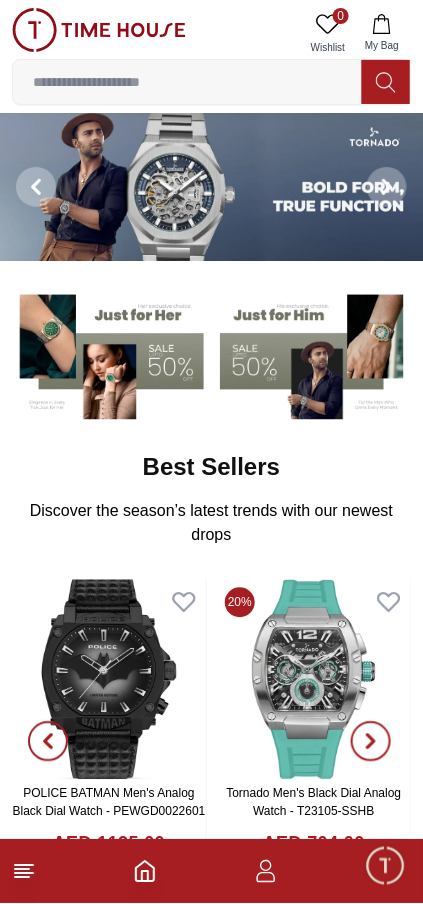 scroll, scrollTop: 1, scrollLeft: 0, axis: vertical 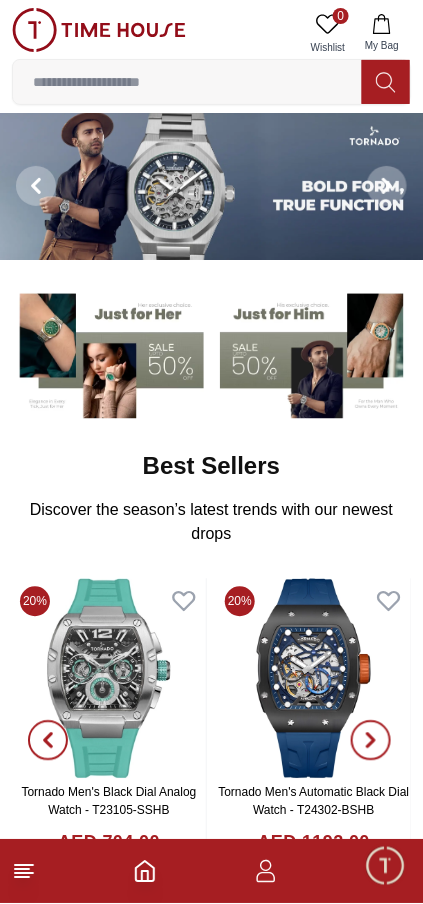 click 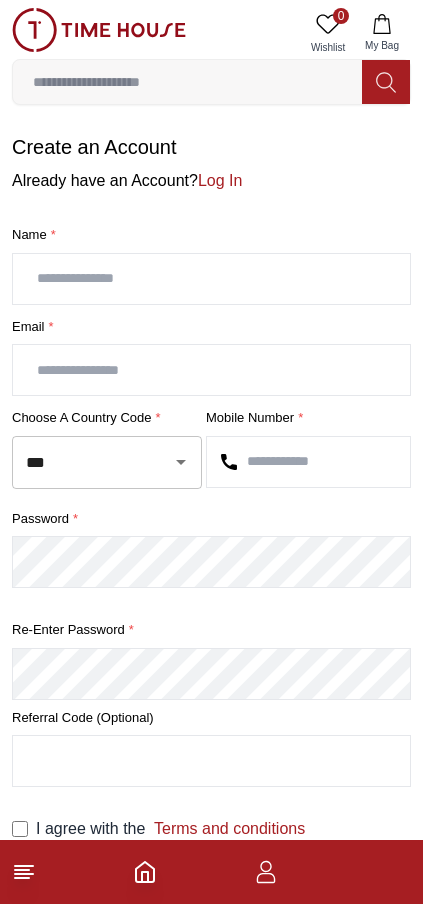 scroll, scrollTop: 0, scrollLeft: 0, axis: both 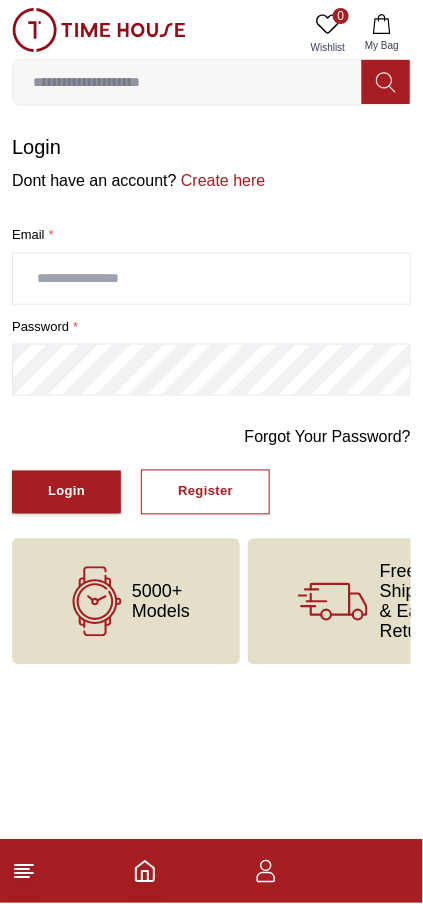 click 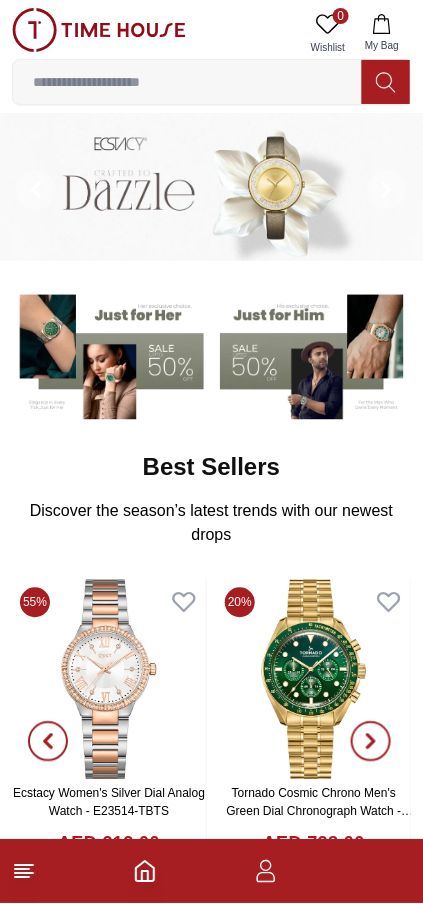 click at bounding box center (316, 353) 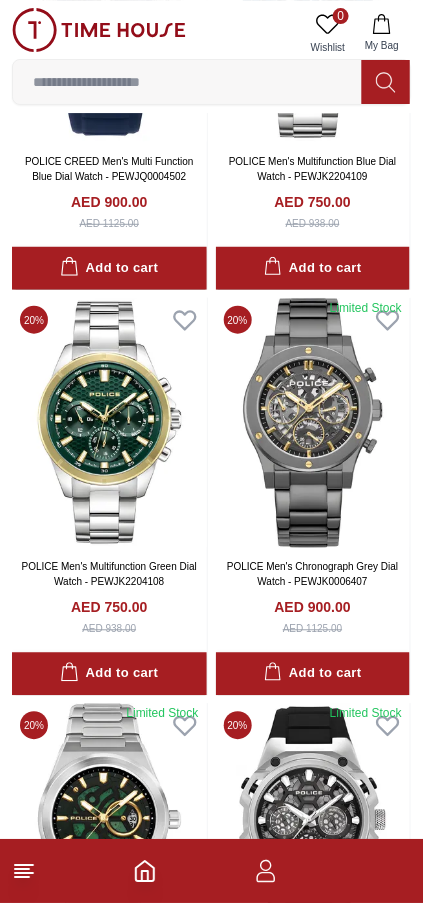 scroll, scrollTop: 2344, scrollLeft: 0, axis: vertical 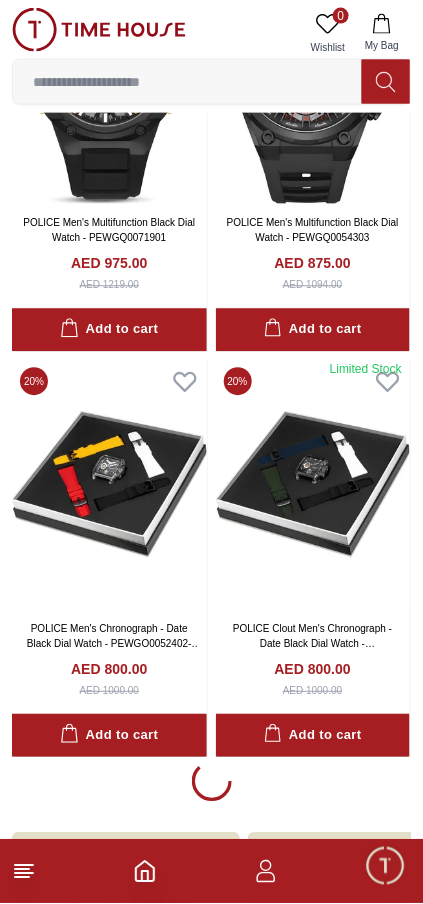 click 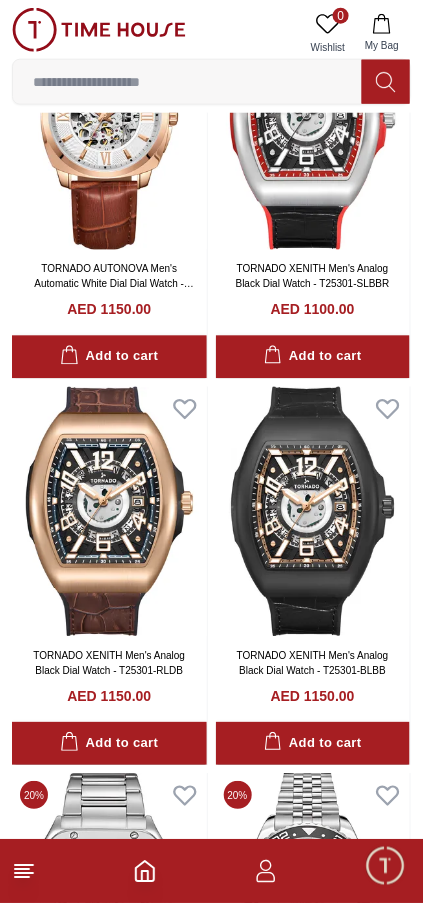 scroll, scrollTop: 178, scrollLeft: 0, axis: vertical 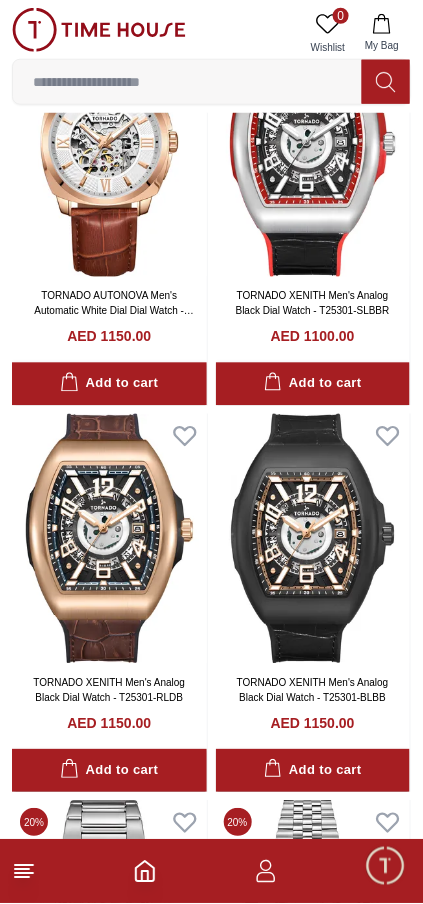 click at bounding box center [187, 82] 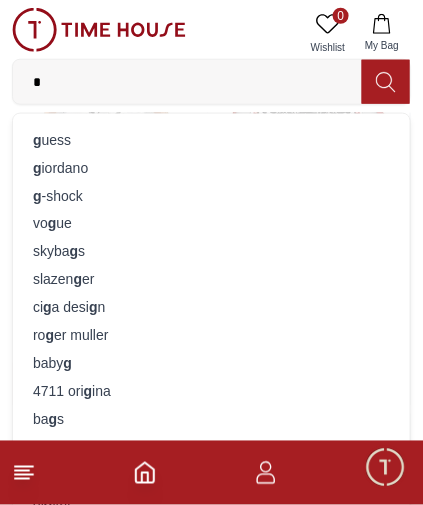 type on "*" 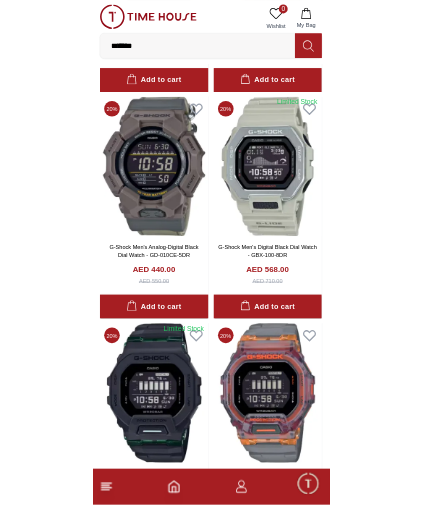 scroll, scrollTop: 3278, scrollLeft: 0, axis: vertical 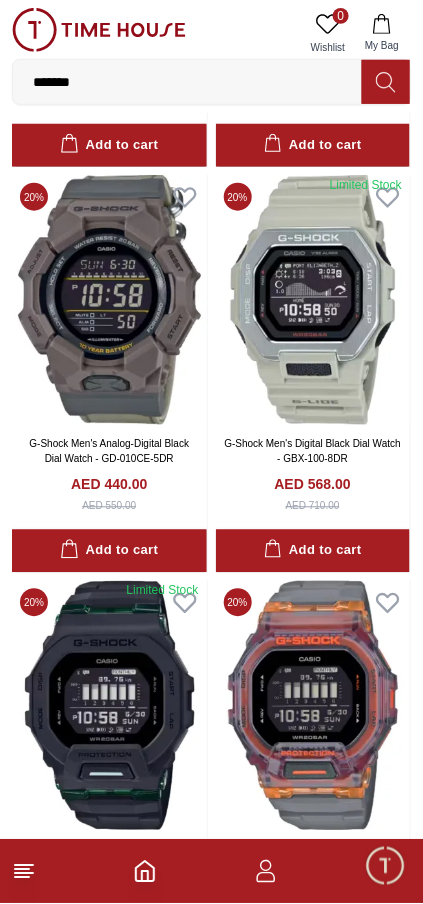 click on "*******" at bounding box center [187, 82] 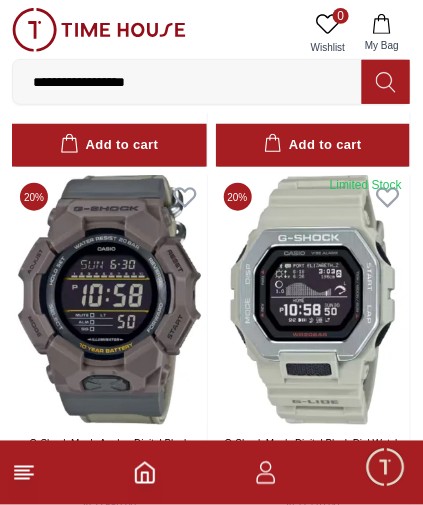 type on "**********" 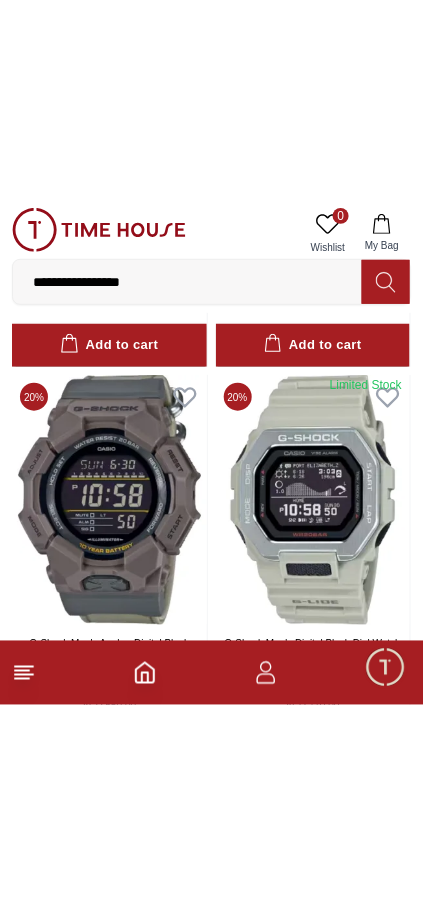 scroll, scrollTop: 0, scrollLeft: 0, axis: both 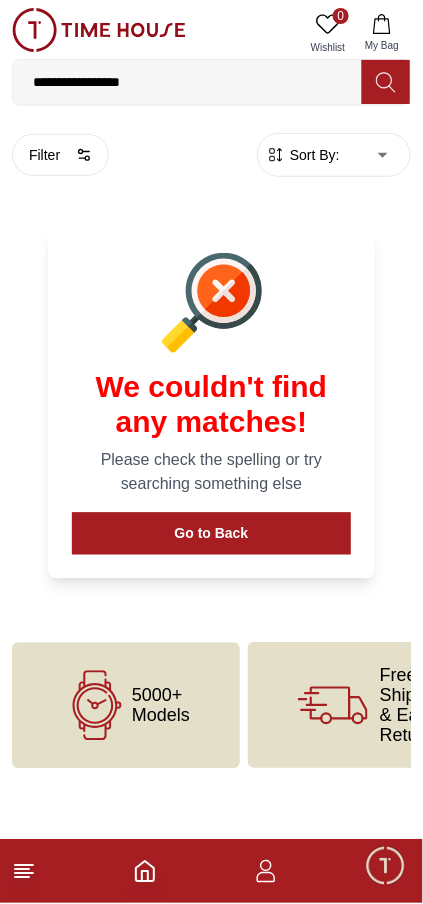 click on "**********" at bounding box center (187, 82) 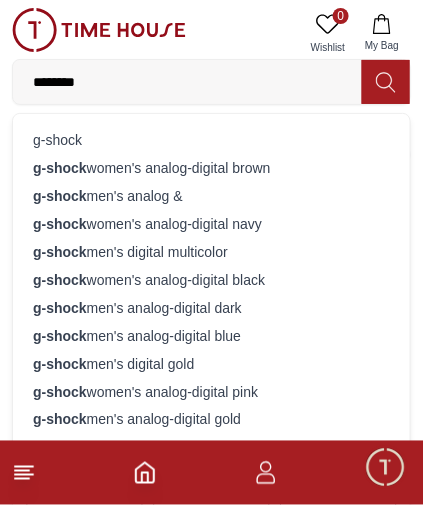 type on "*******" 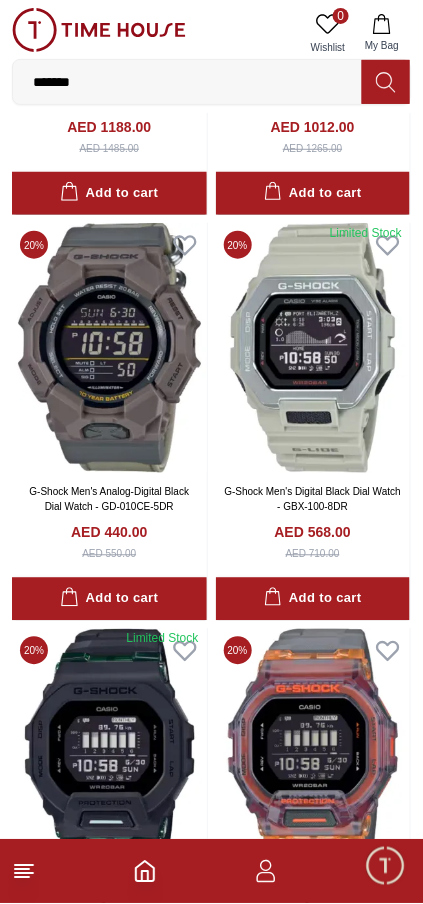 scroll, scrollTop: 3503, scrollLeft: 0, axis: vertical 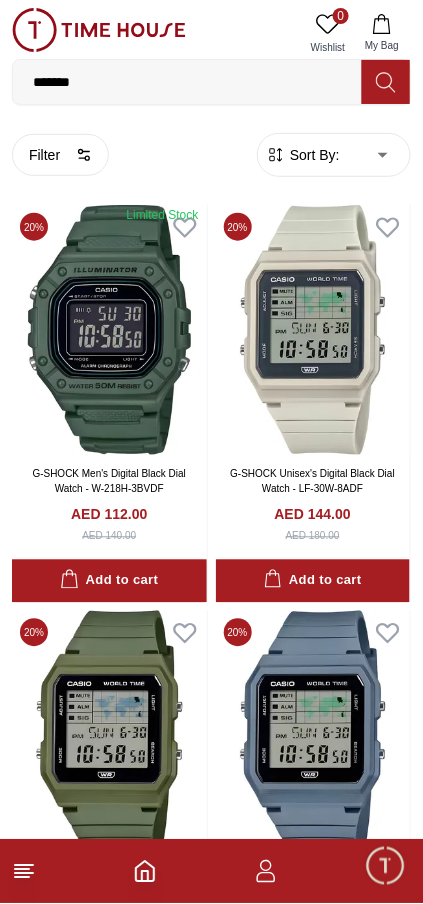 click on "*******" at bounding box center (187, 82) 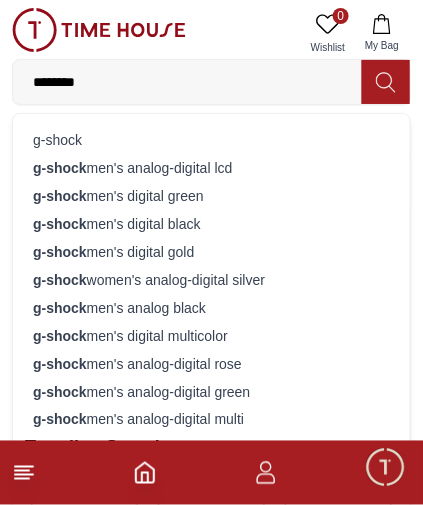 type on "*******" 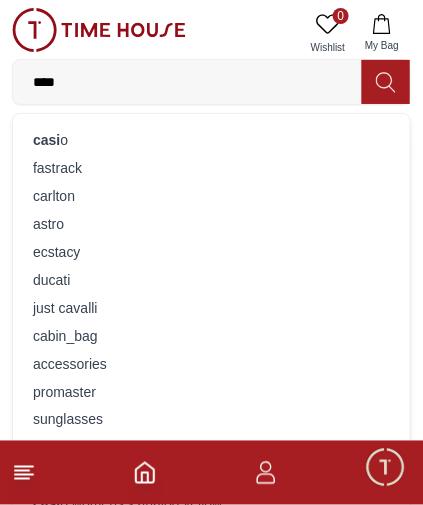 type on "*****" 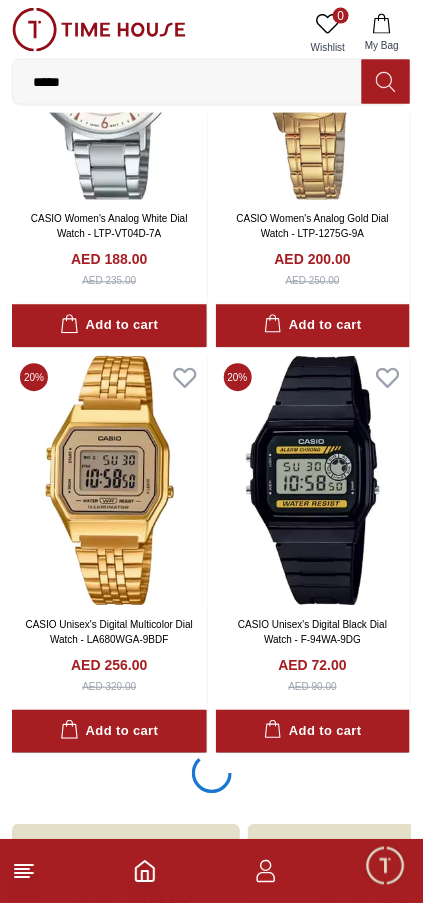 scroll, scrollTop: 3499, scrollLeft: 0, axis: vertical 